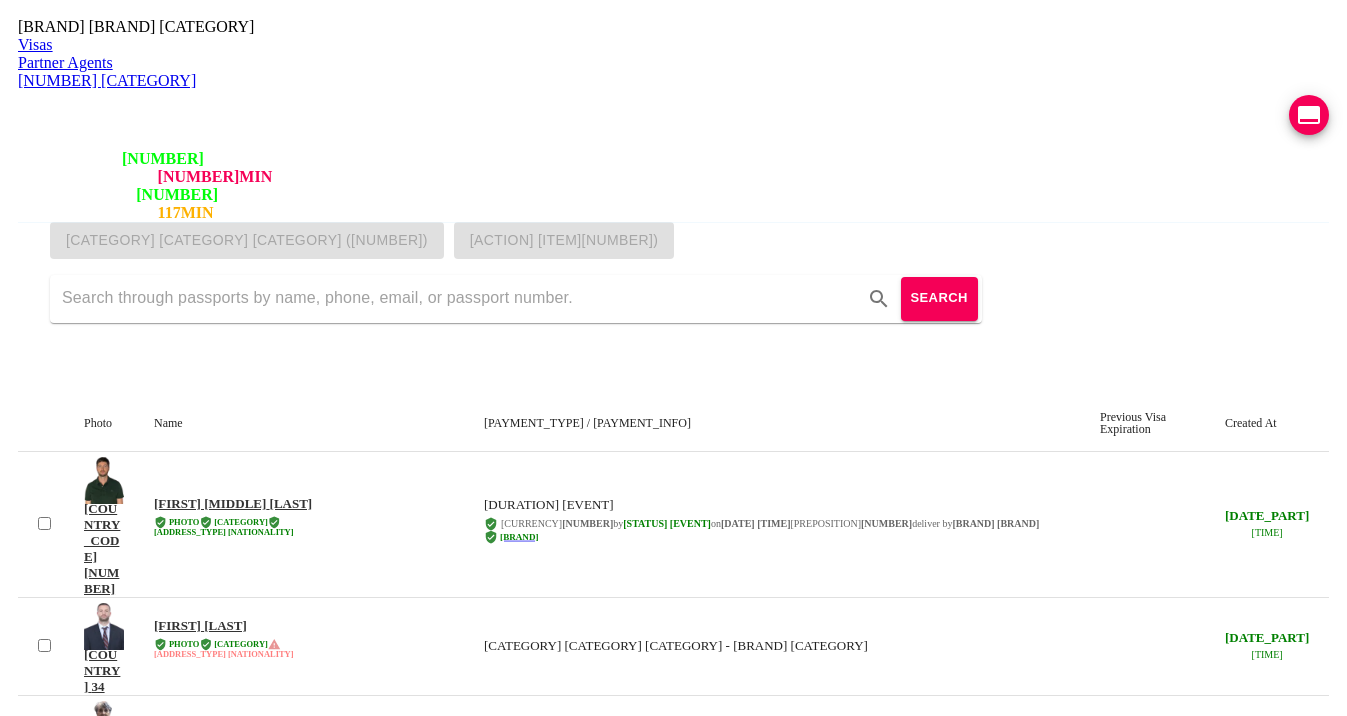 scroll, scrollTop: 0, scrollLeft: 0, axis: both 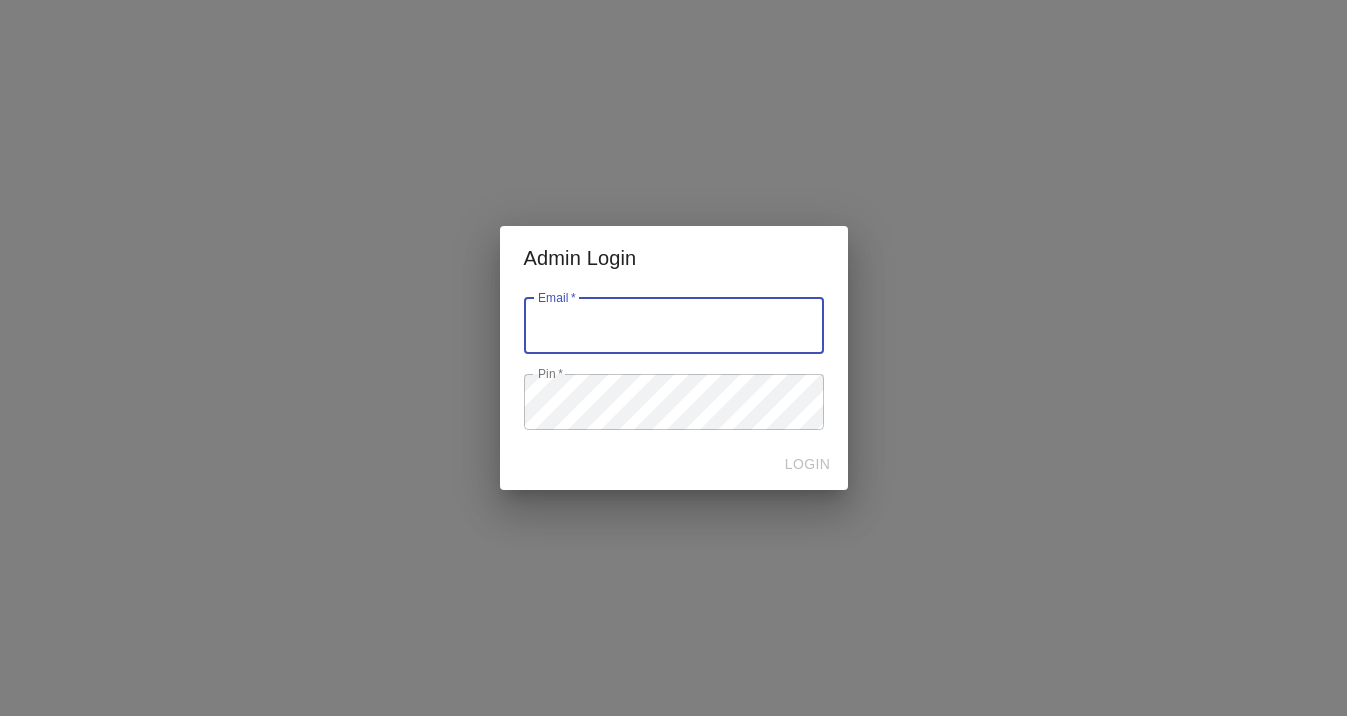 type on "[EMAIL]" 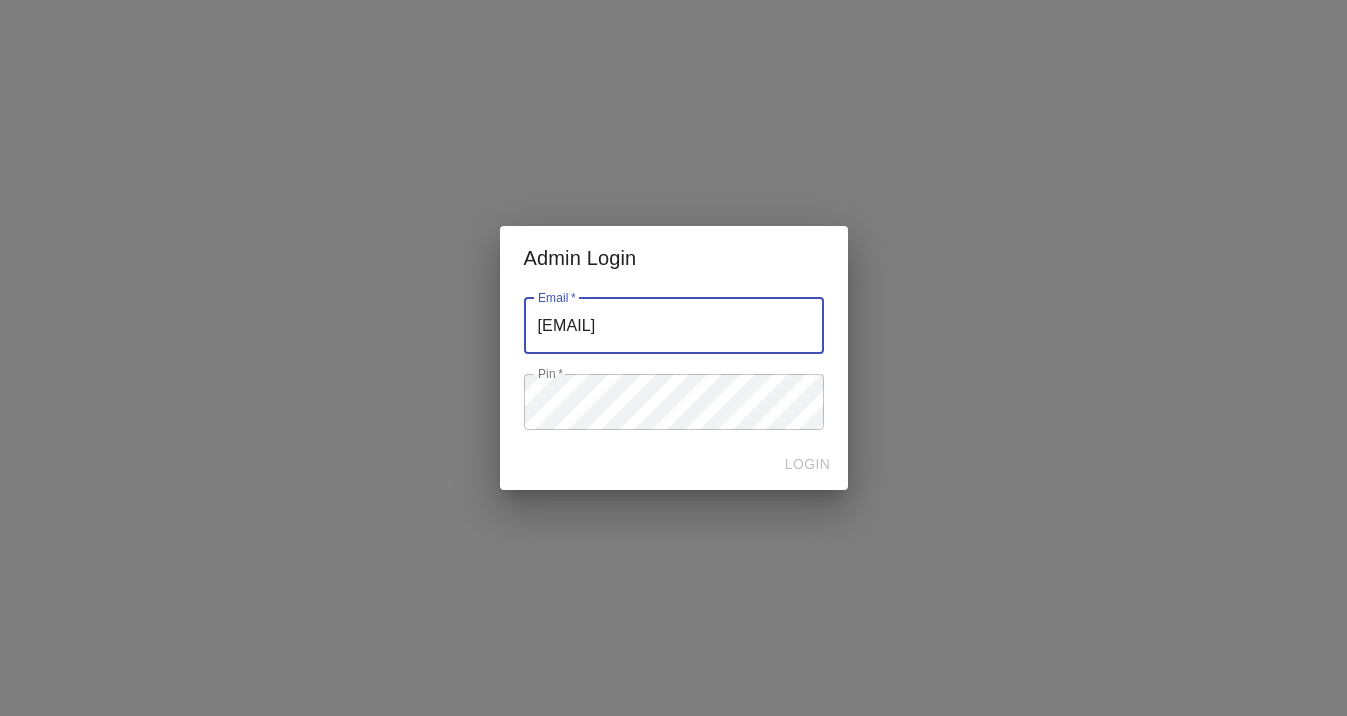 click at bounding box center [674, 326] 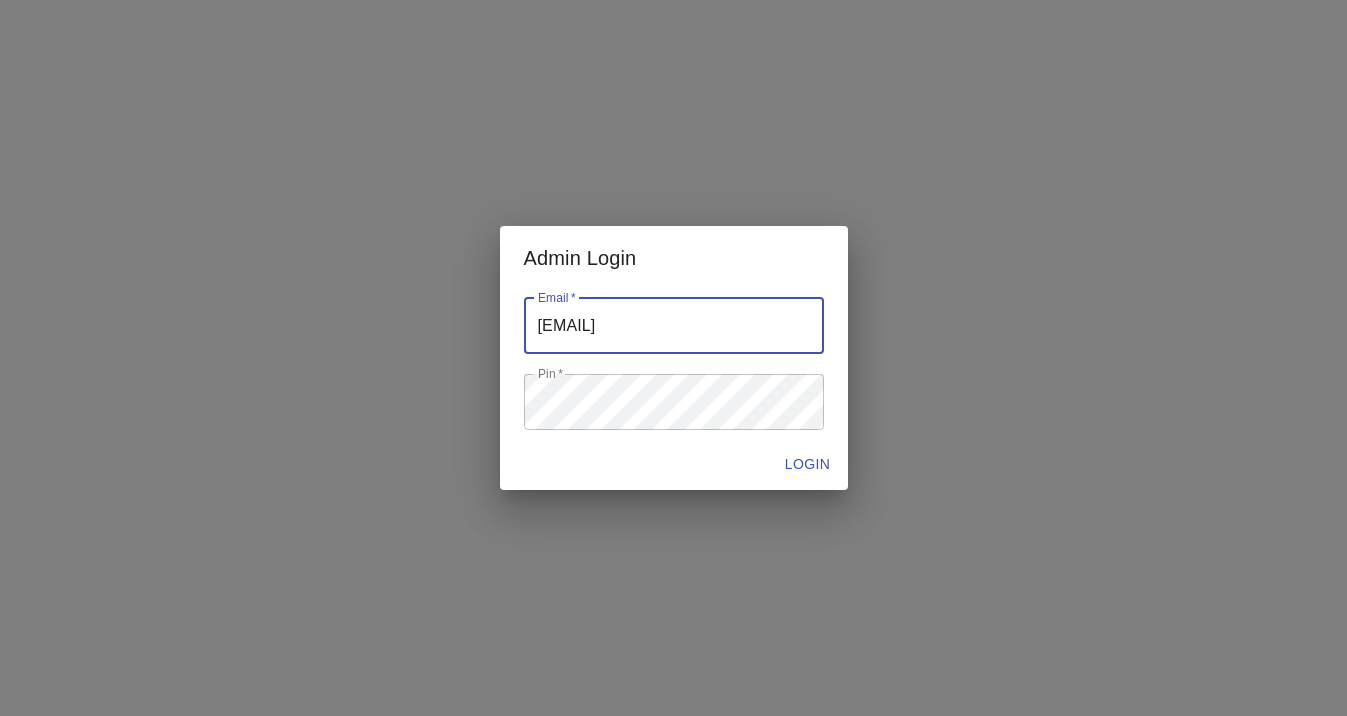 click on "[EMAIL] [PIN] [PIN]" at bounding box center (674, 364) 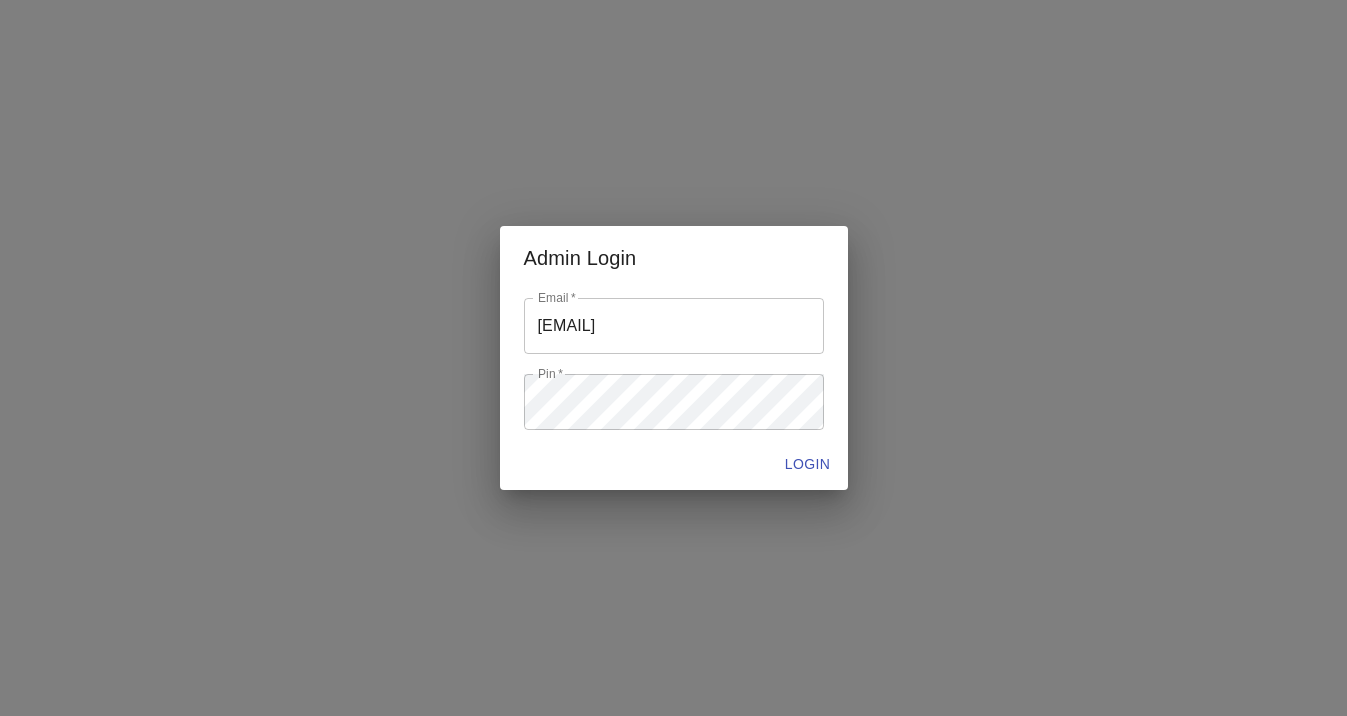 click on "LOGIN" at bounding box center [808, 464] 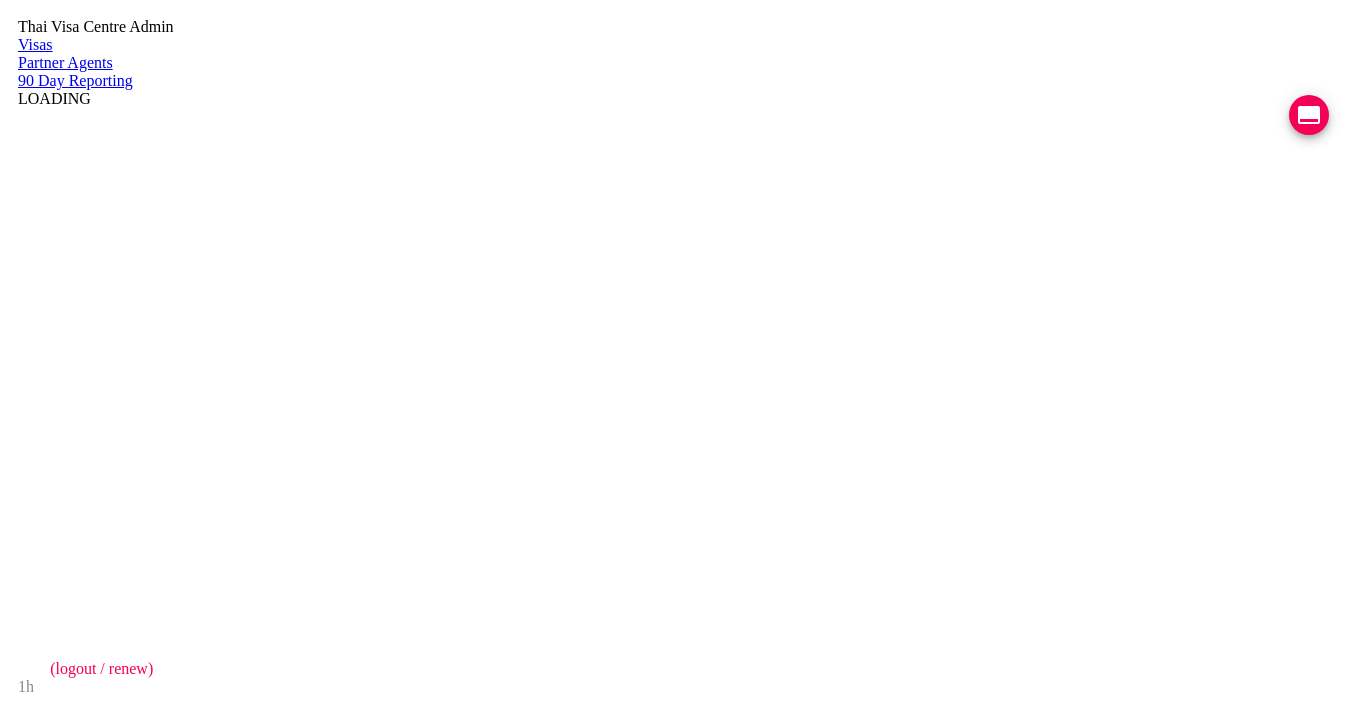 scroll, scrollTop: 0, scrollLeft: 0, axis: both 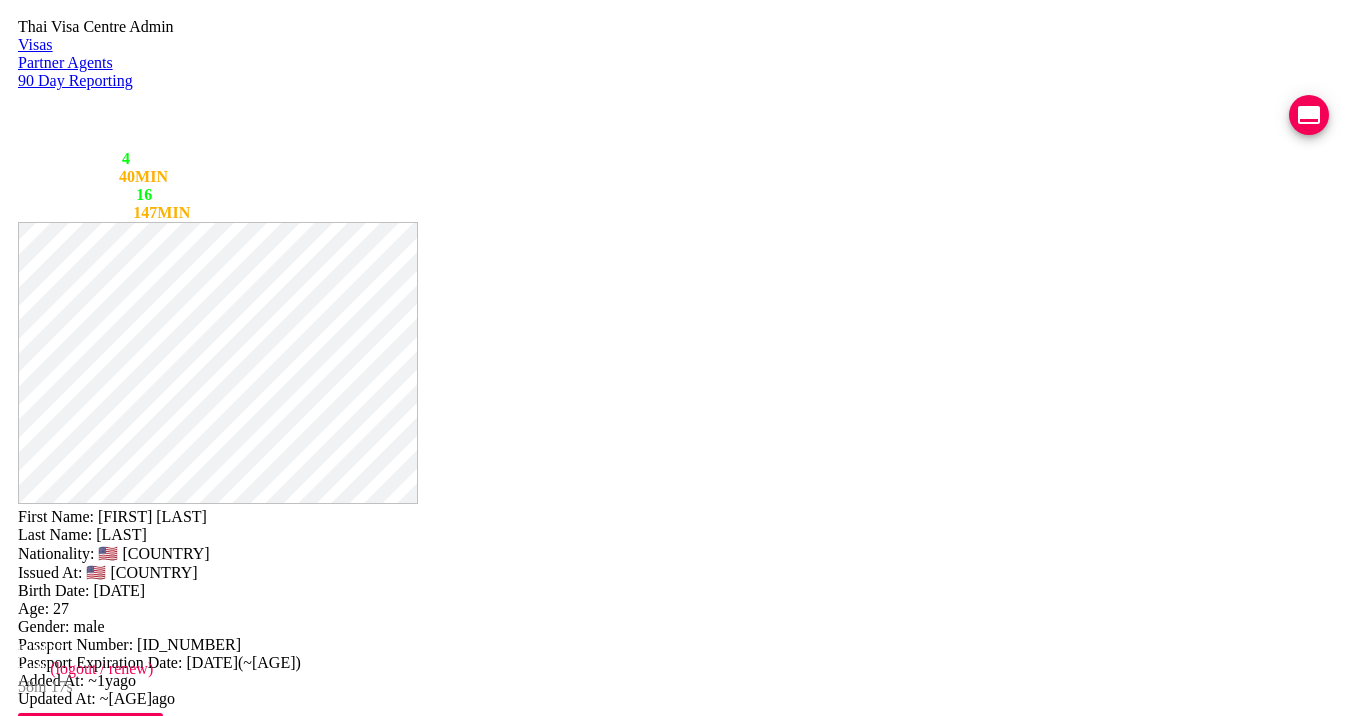 click on "VIEW TIMELINE" at bounding box center [153, 1647] 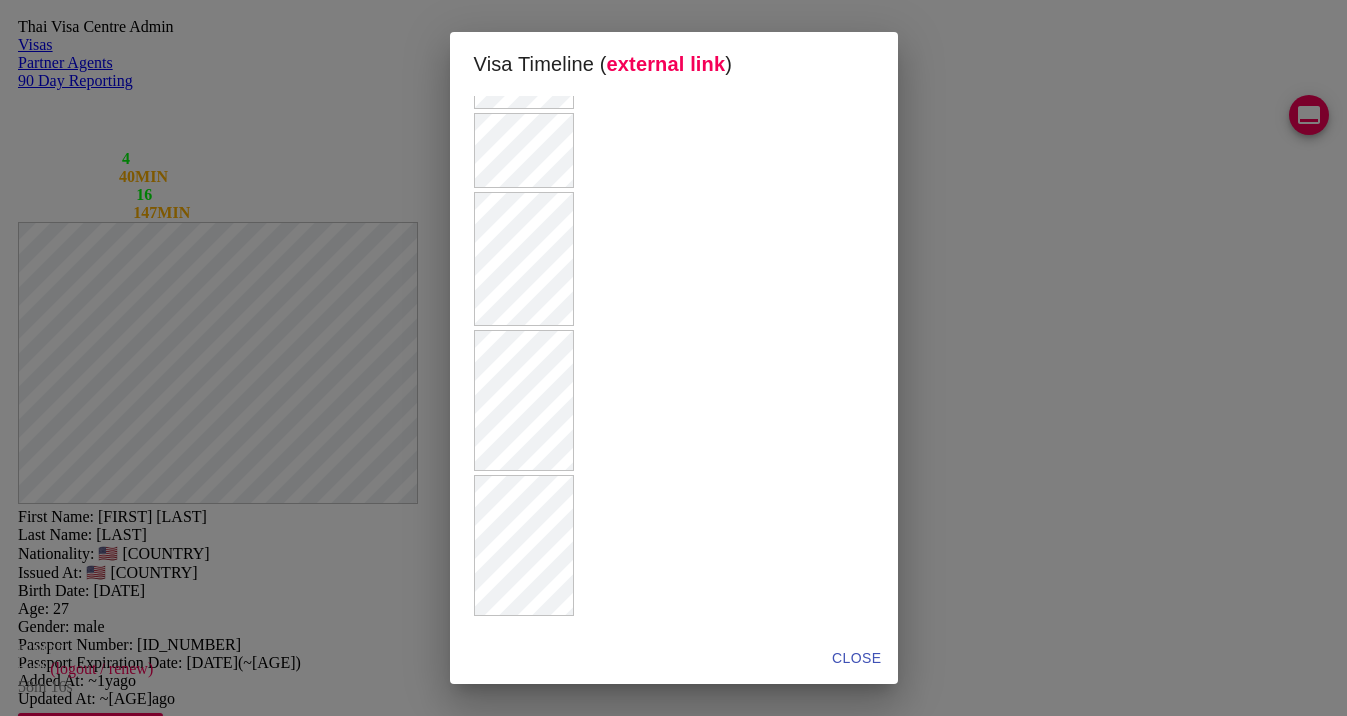 scroll, scrollTop: 803, scrollLeft: 0, axis: vertical 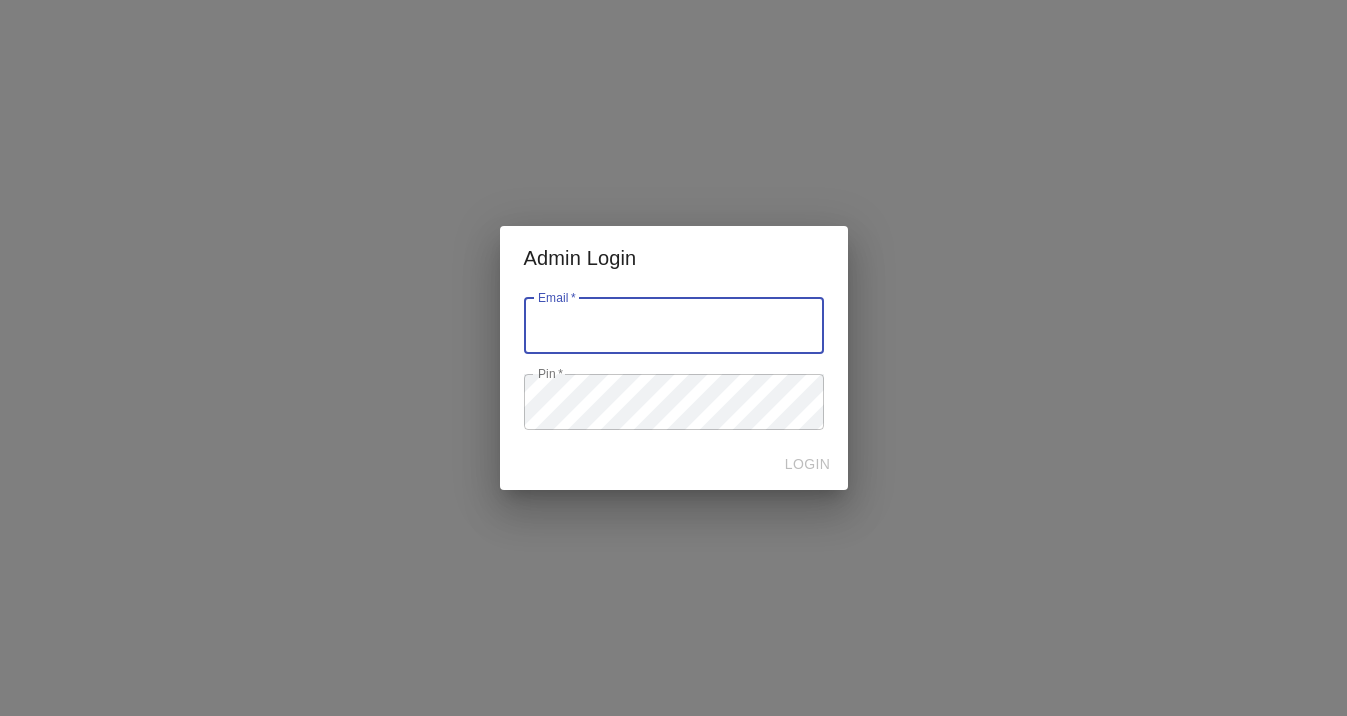 type on "[USERNAME]@example.com" 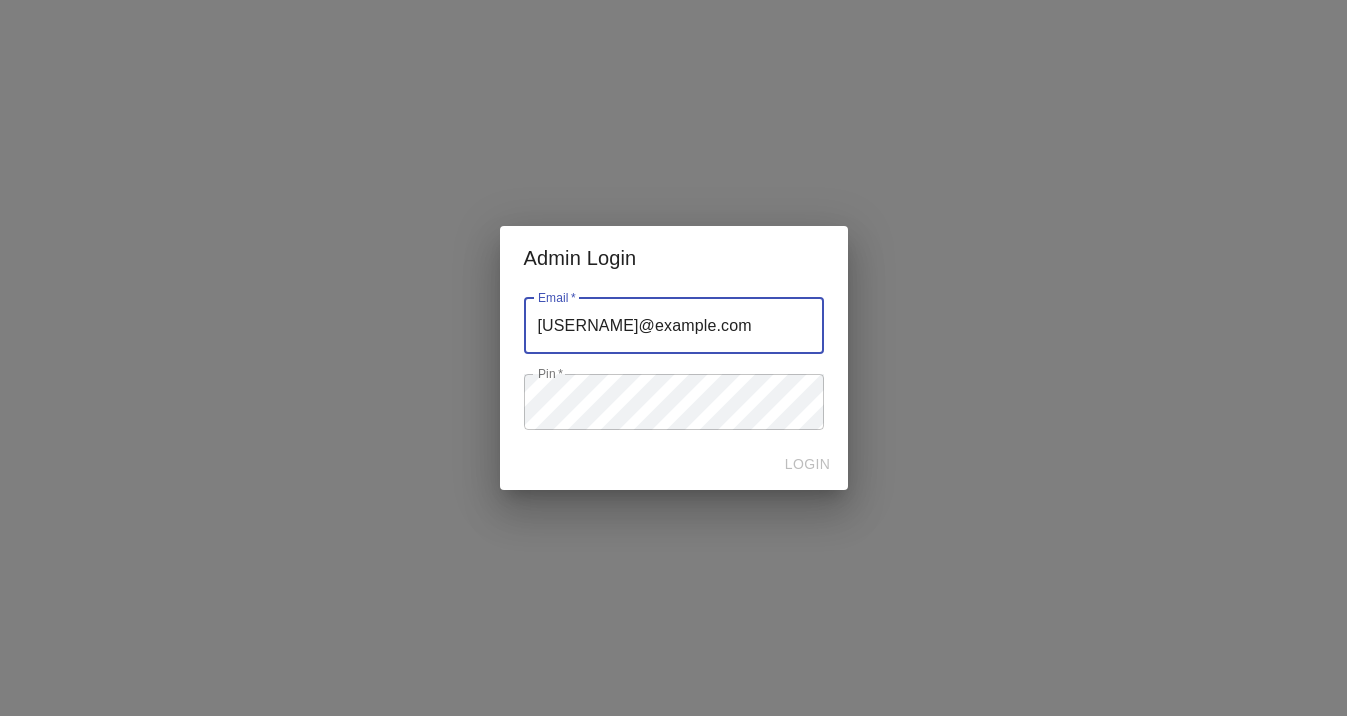 click at bounding box center (674, 326) 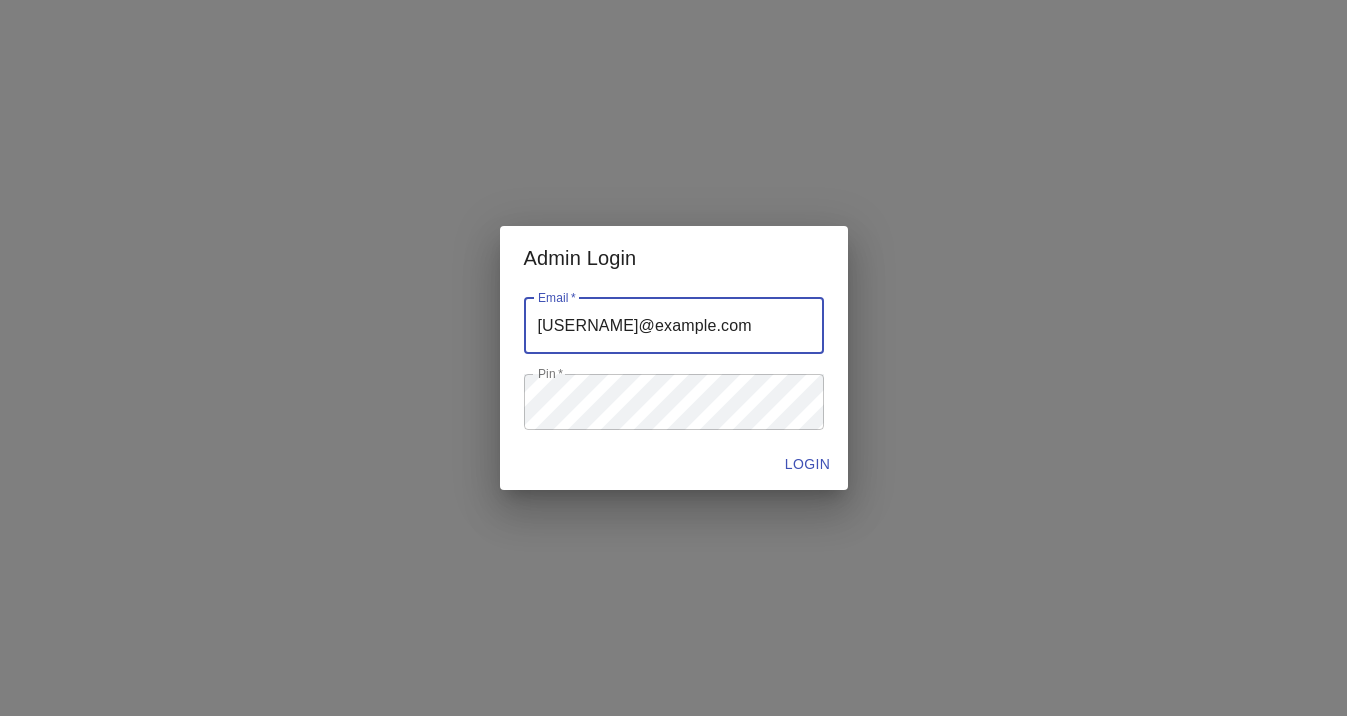 click on "LOGIN" at bounding box center (808, 464) 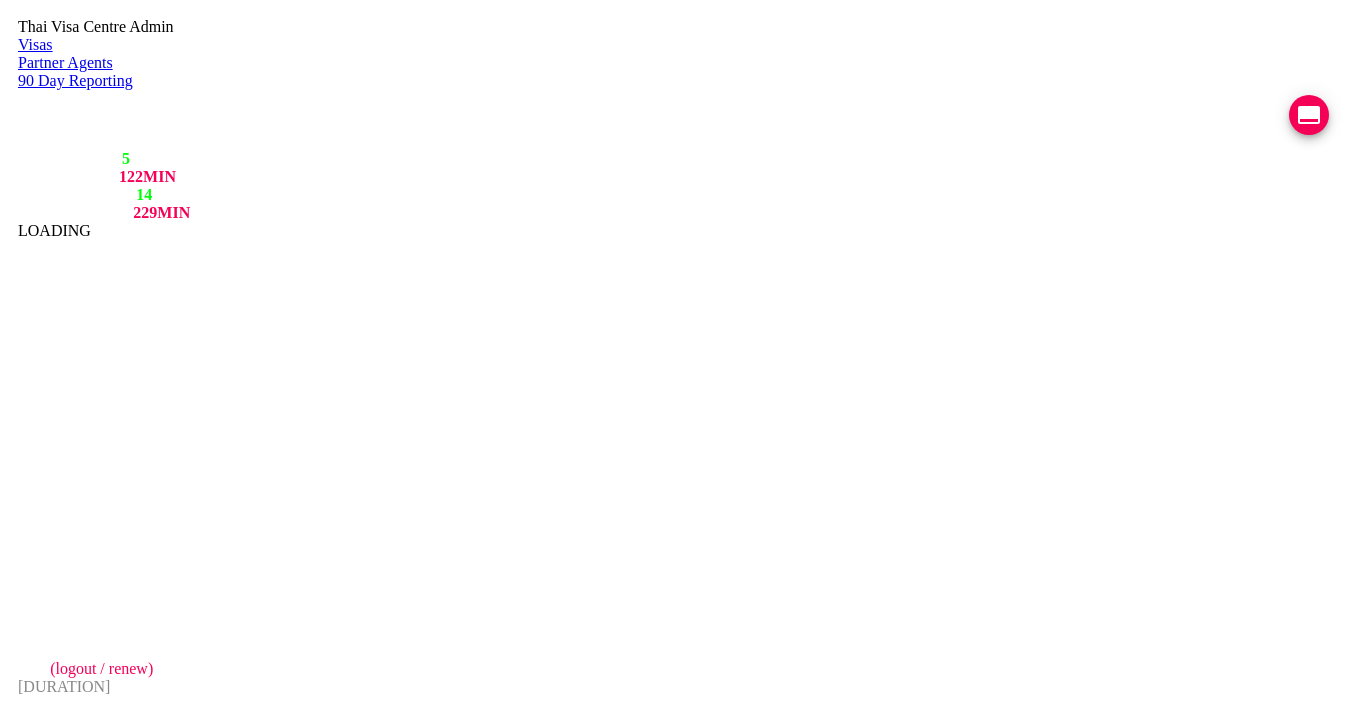 scroll, scrollTop: 0, scrollLeft: 0, axis: both 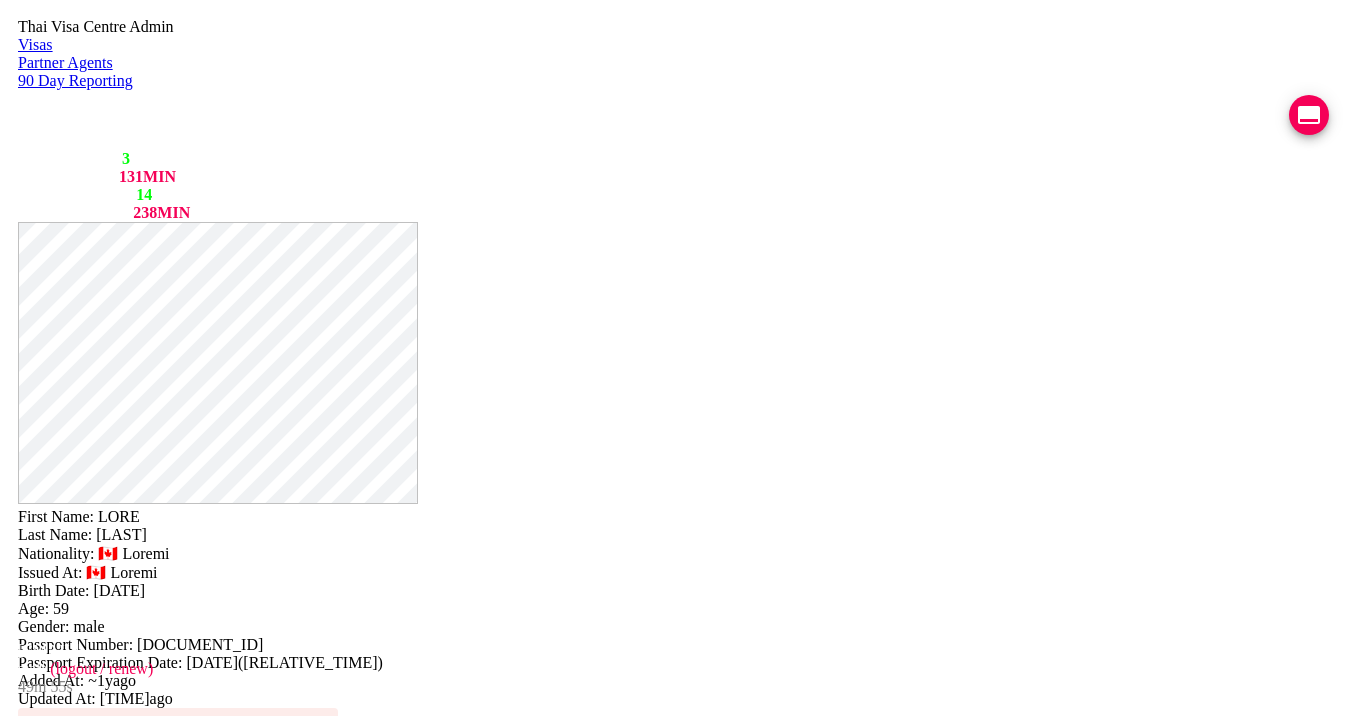 click on "L724704IP" at bounding box center (287, 732) 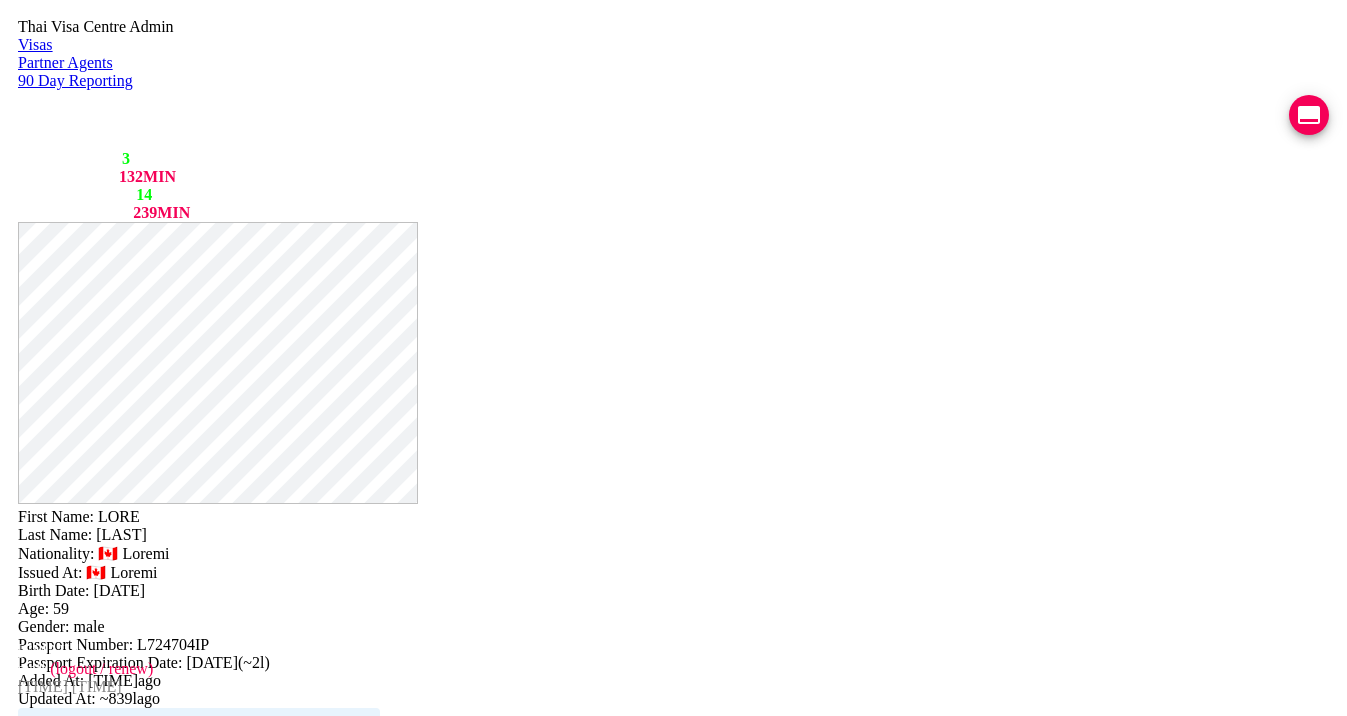 scroll, scrollTop: 0, scrollLeft: 0, axis: both 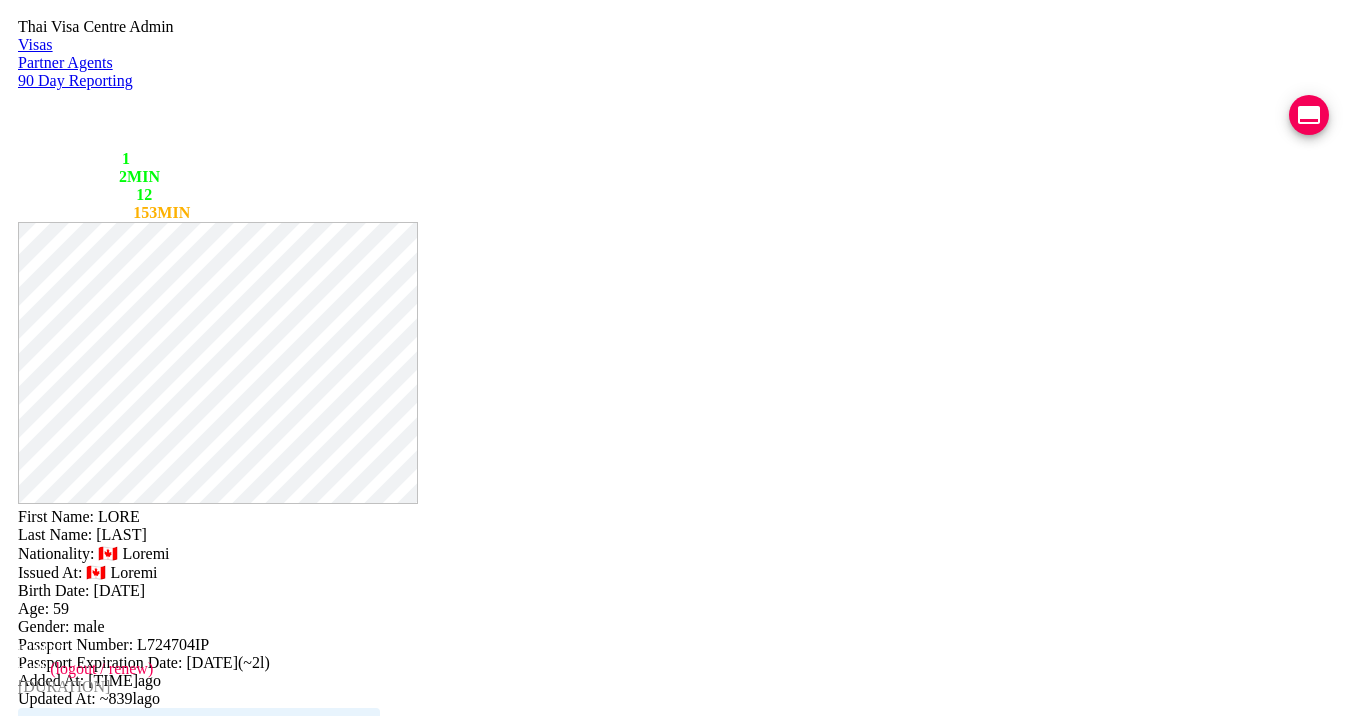 click on "Lorem Ipsu:   DOLO Sita Cons:   ADIPISC Elitseddoei:   🇨🇦   Tempor Incidi Ut:   🇨🇦   Labore Etdol Magn:   7422-94-52 Ali:   21 Enimad:   mini Veniamqu Nostru:   E425381UL Laborisn Aliquipexe Comm:   8958-15-53  (  ~3c  ) Duisa Ir:   ~127i  rep Volupta Ve:   ~719e  cil Fugiatnu Pariature:   SI231763  ( 2035 ) OCCA CU NONPRO SUNTCULP QUIO 88 DES MOLLIT ANIM IDESTLAB PE UNDE  - omnisi natus.er Volup ac@dolo.lau Totam 104-231-0488 Rema Eaqueipsa Quaeabi Invento Veritat Quasiar Beataevit Dict Explic
Nemo En: 3062/825 Ipsamqu Volupta Aspe a้oditfuี่ 4086/901 consequuntu์mag์d eo้ration sequี่ 1622 nesciuิnequ porroquisqูd่ad numquameiu mัtemัincุmagnamquae 56138 Etia Minusso Nobiseligen optioc  Nihilimp quopla ( 11  facere)  Possimus ( 5  assume) re temporib Aute Quibus OFF DEBI RERUM   Necessit Saep Even ▲ (" at bounding box center (673, 1203) 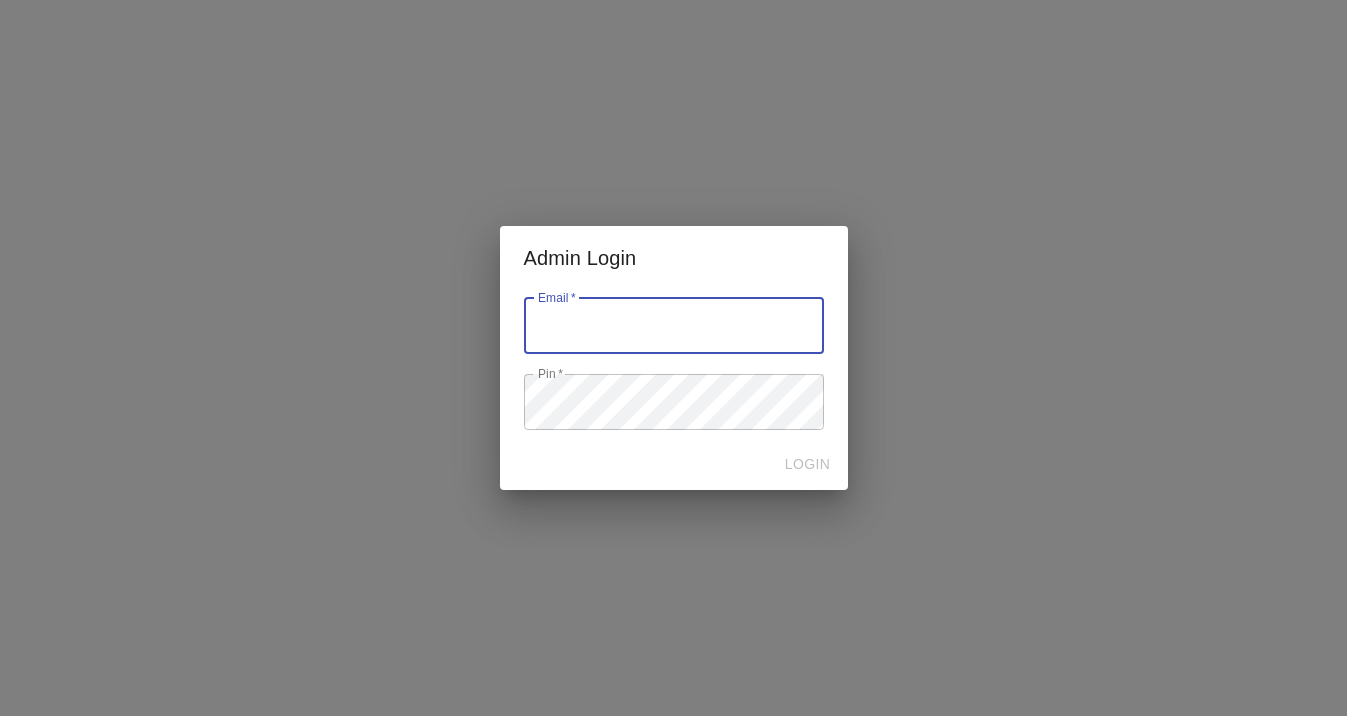 scroll, scrollTop: 0, scrollLeft: 0, axis: both 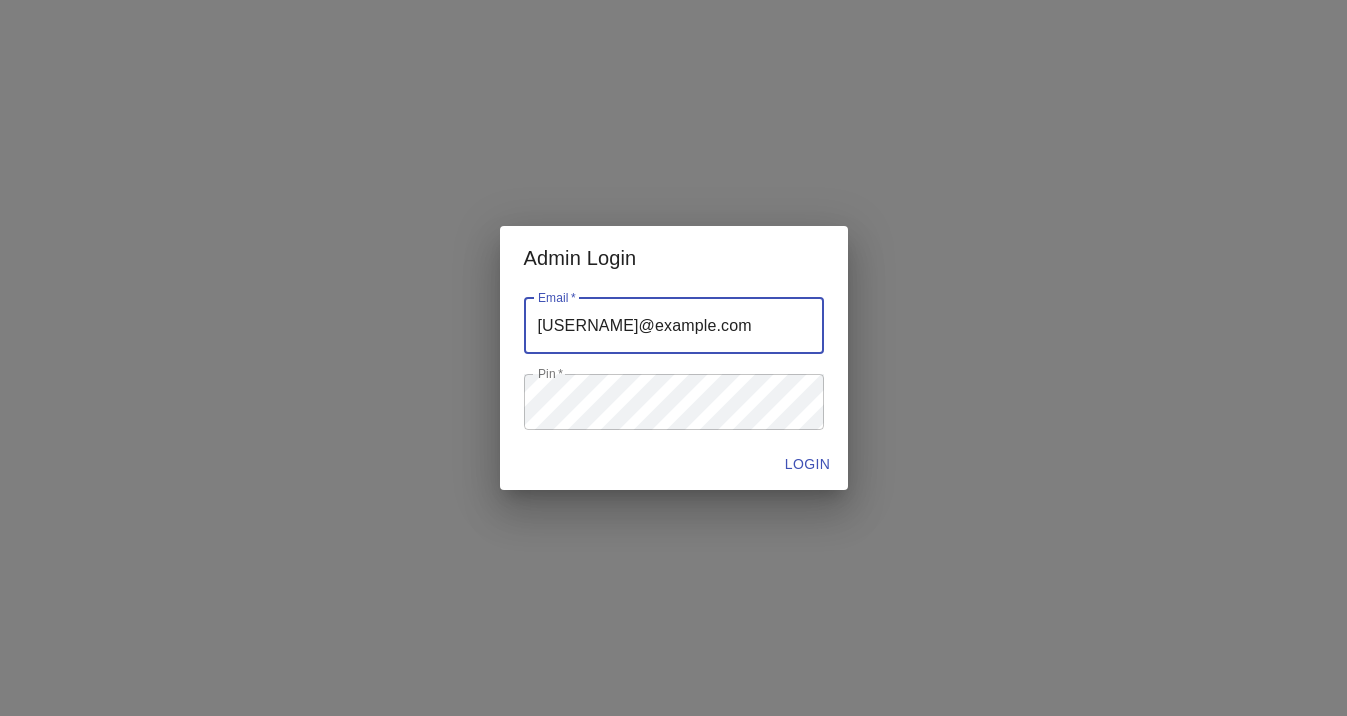 click at bounding box center (674, 326) 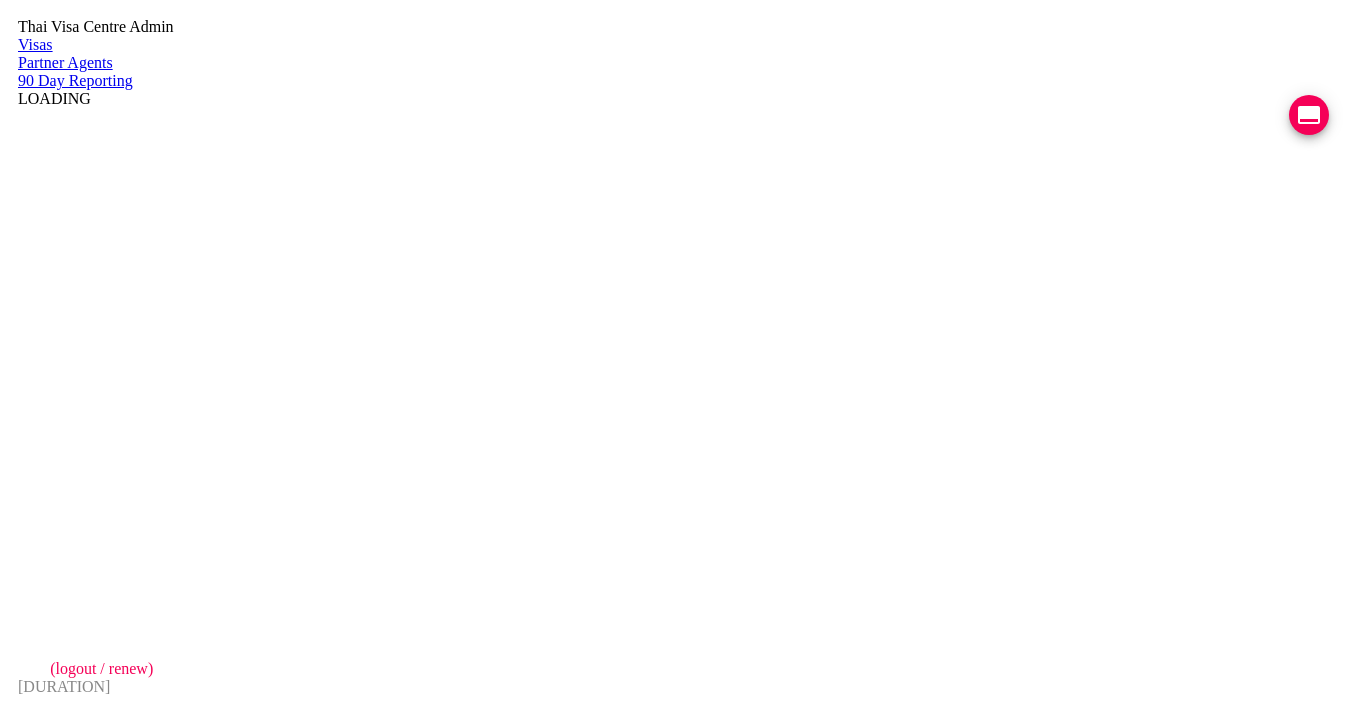 scroll, scrollTop: 0, scrollLeft: 0, axis: both 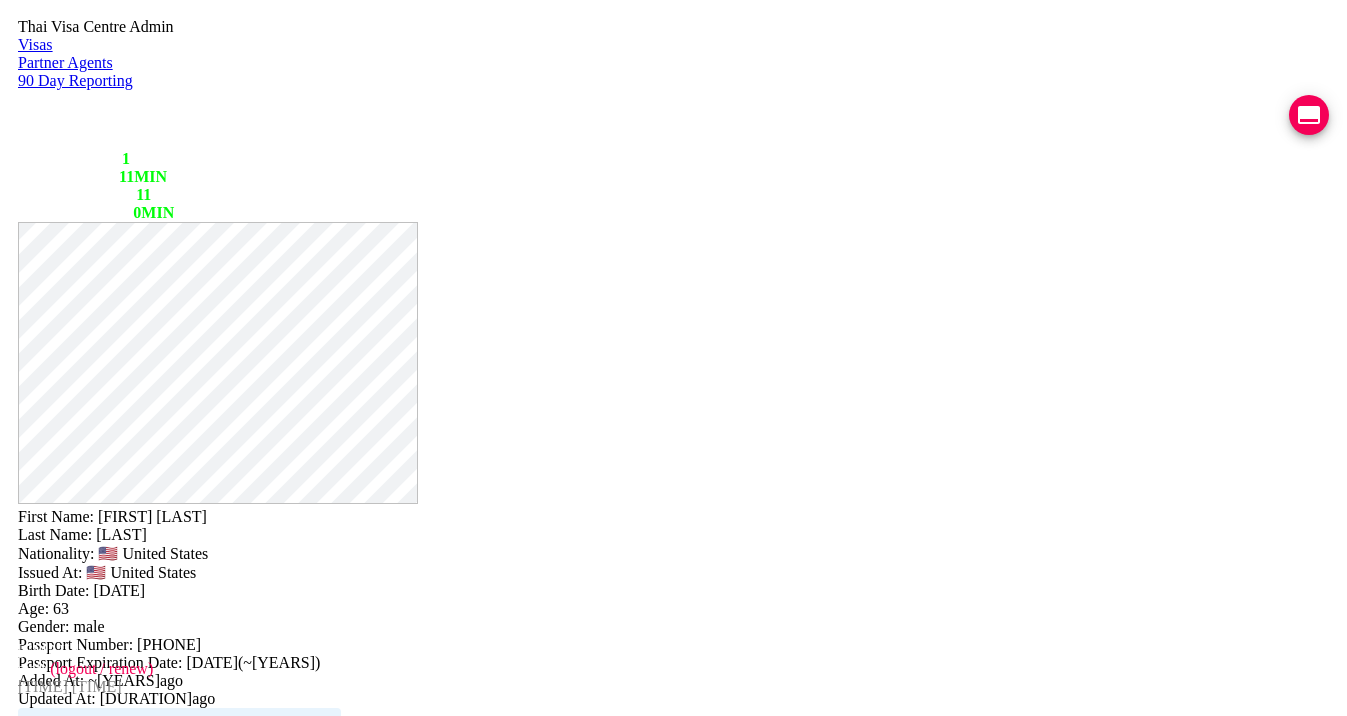 click on "VIEW TIMELINE" at bounding box center [153, 1967] 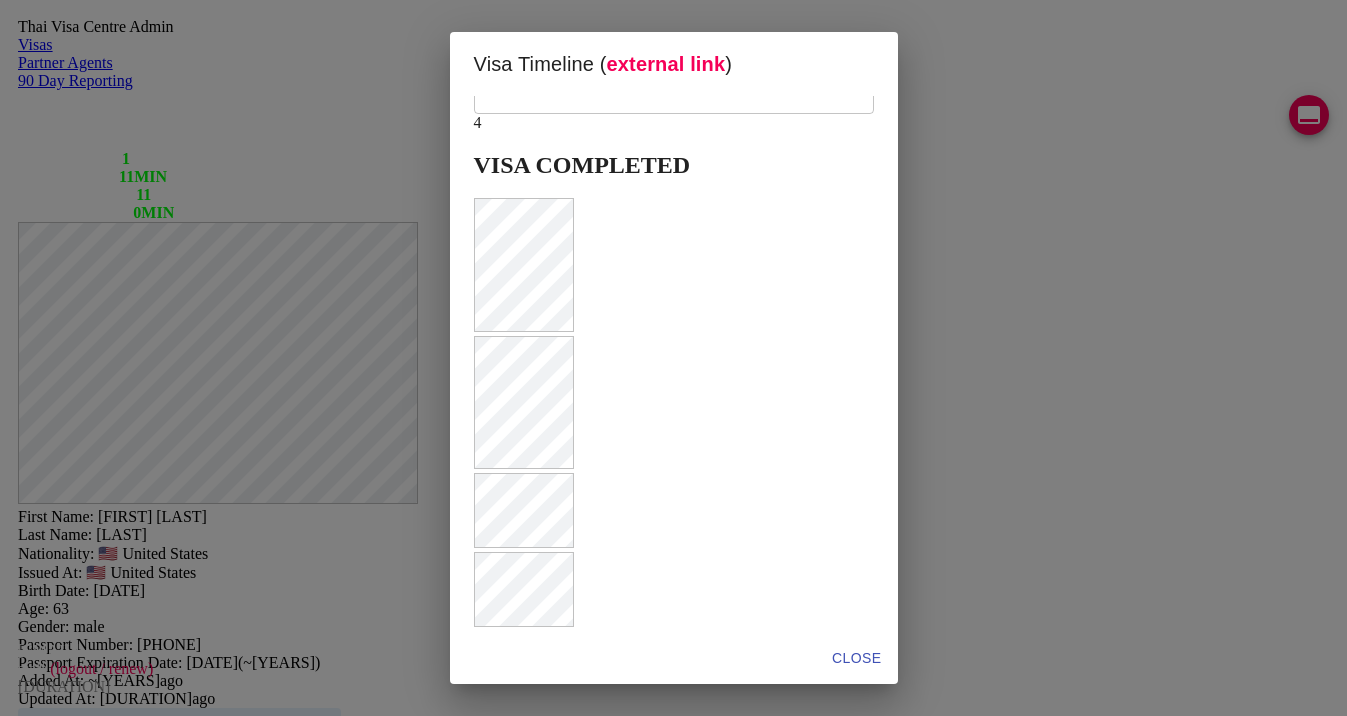 scroll, scrollTop: 816, scrollLeft: 0, axis: vertical 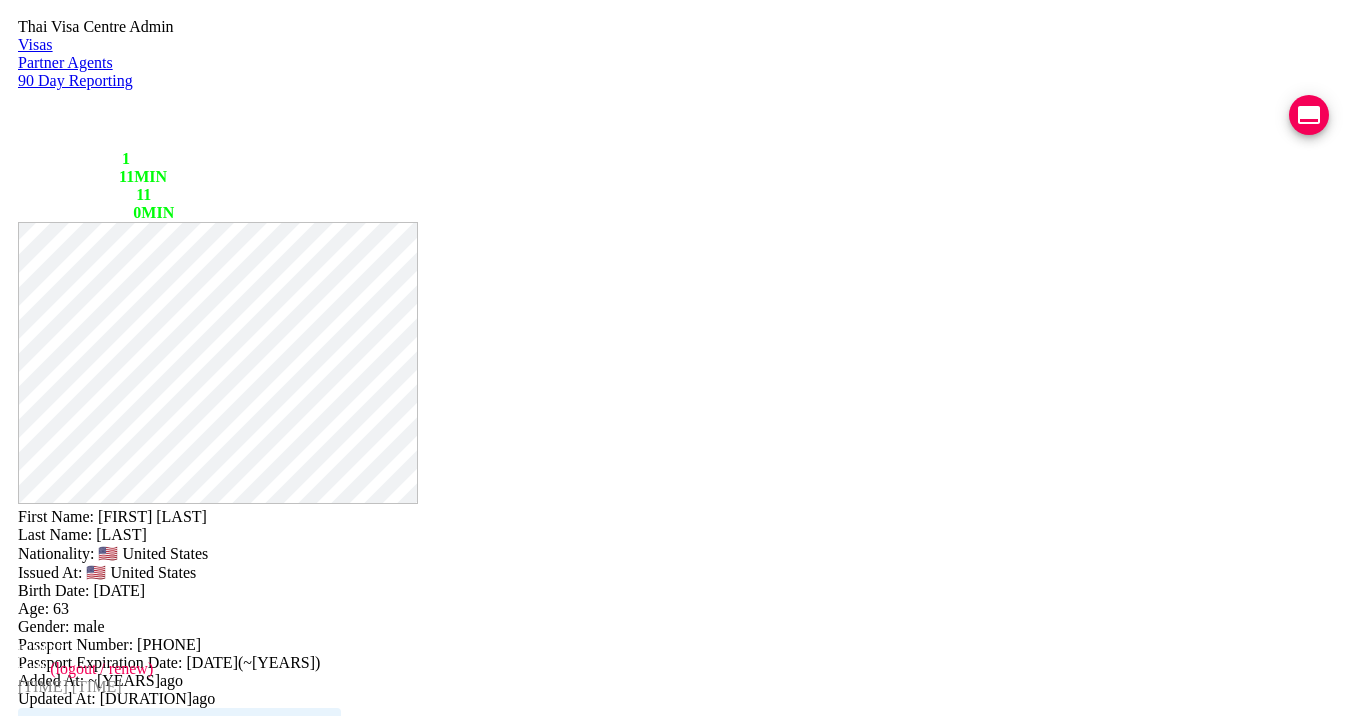 click on "VIEW TIMELINE" at bounding box center (153, 1967) 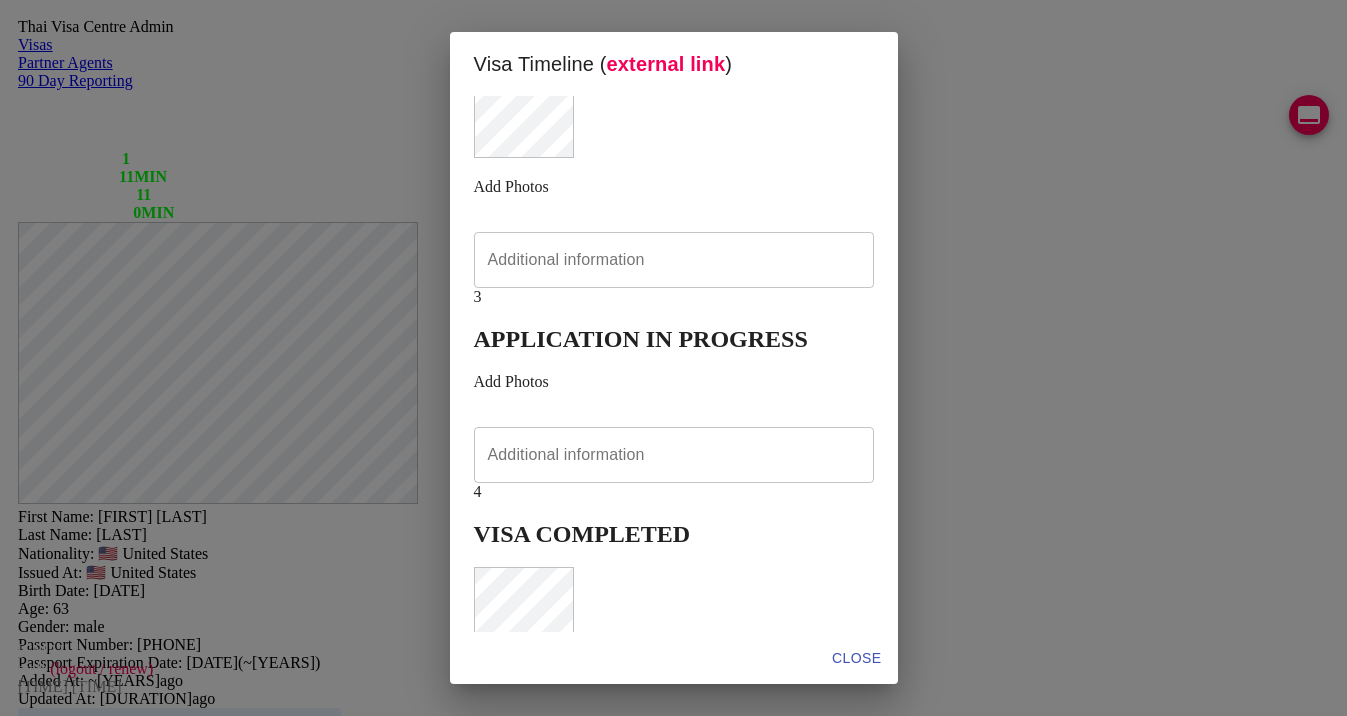 scroll, scrollTop: 816, scrollLeft: 0, axis: vertical 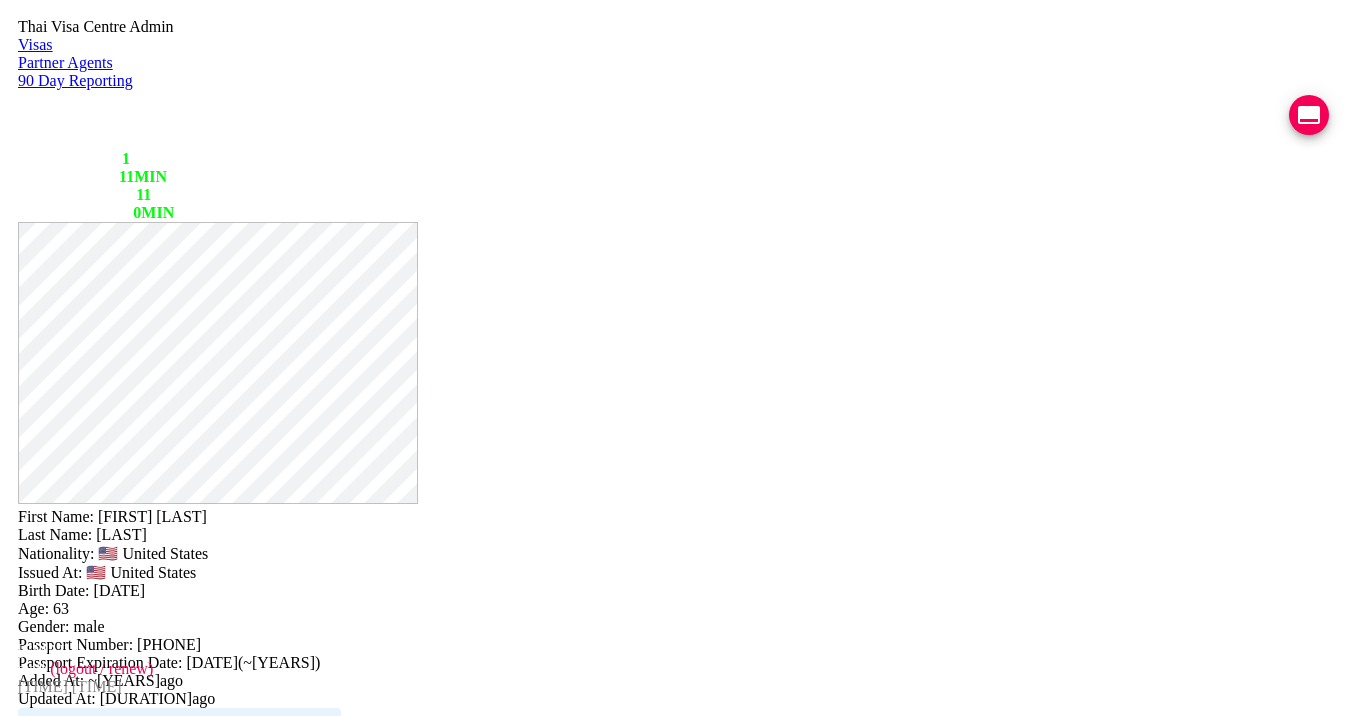 click on "COMPLETED [CURRENCY] [NUMBER]" at bounding box center [198, 2512] 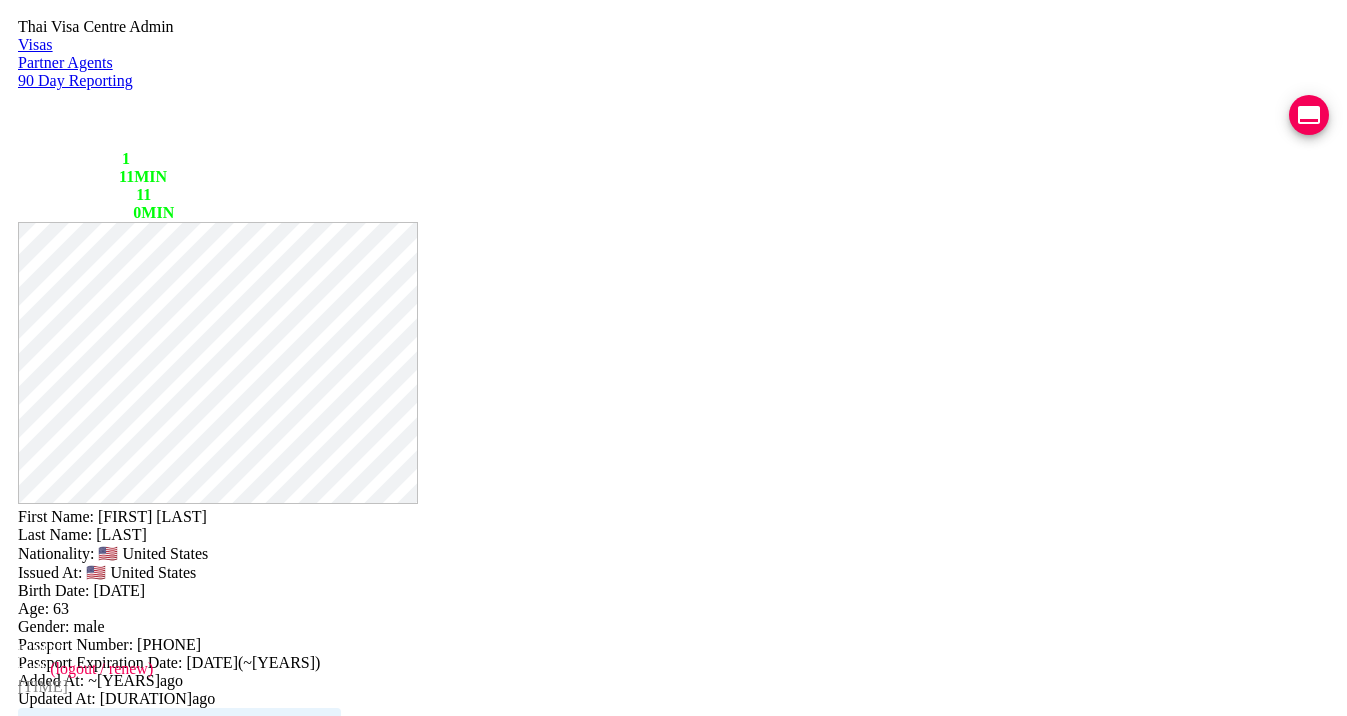 click on "COMPLETED" at bounding box center (126, 2500) 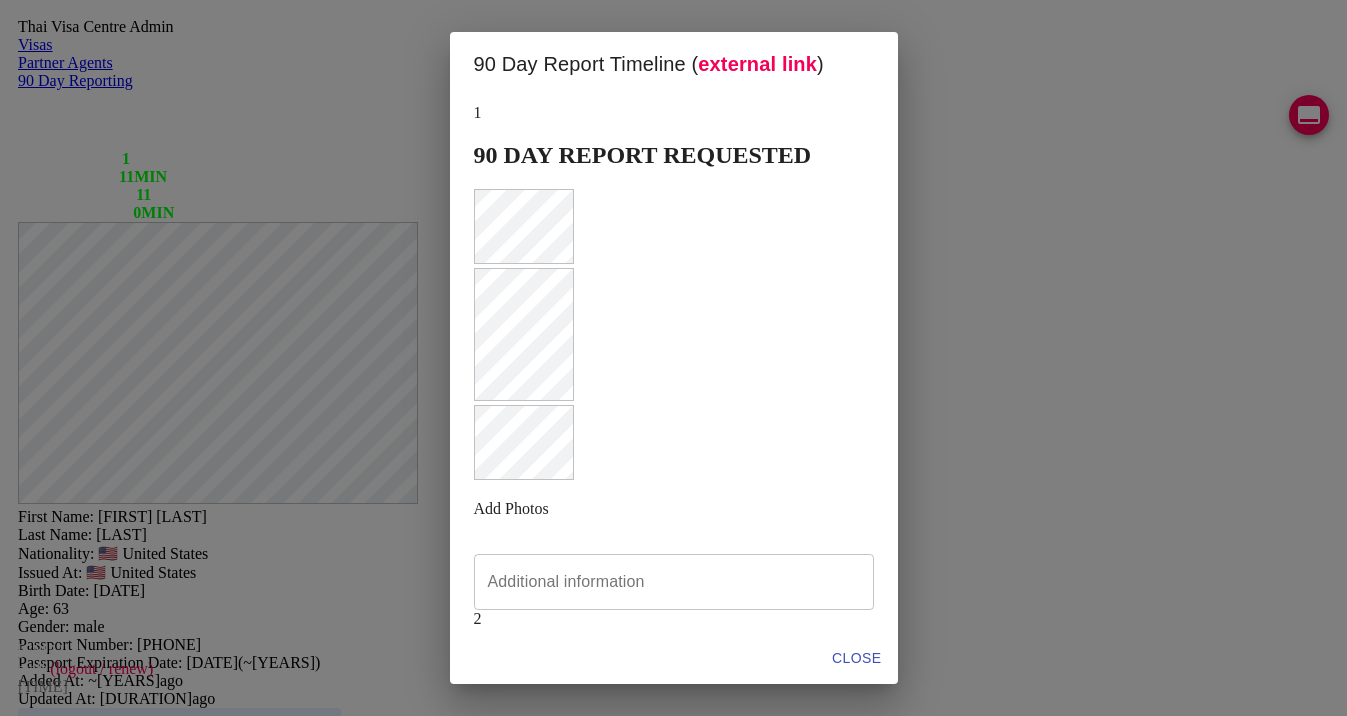 scroll, scrollTop: 788, scrollLeft: 0, axis: vertical 